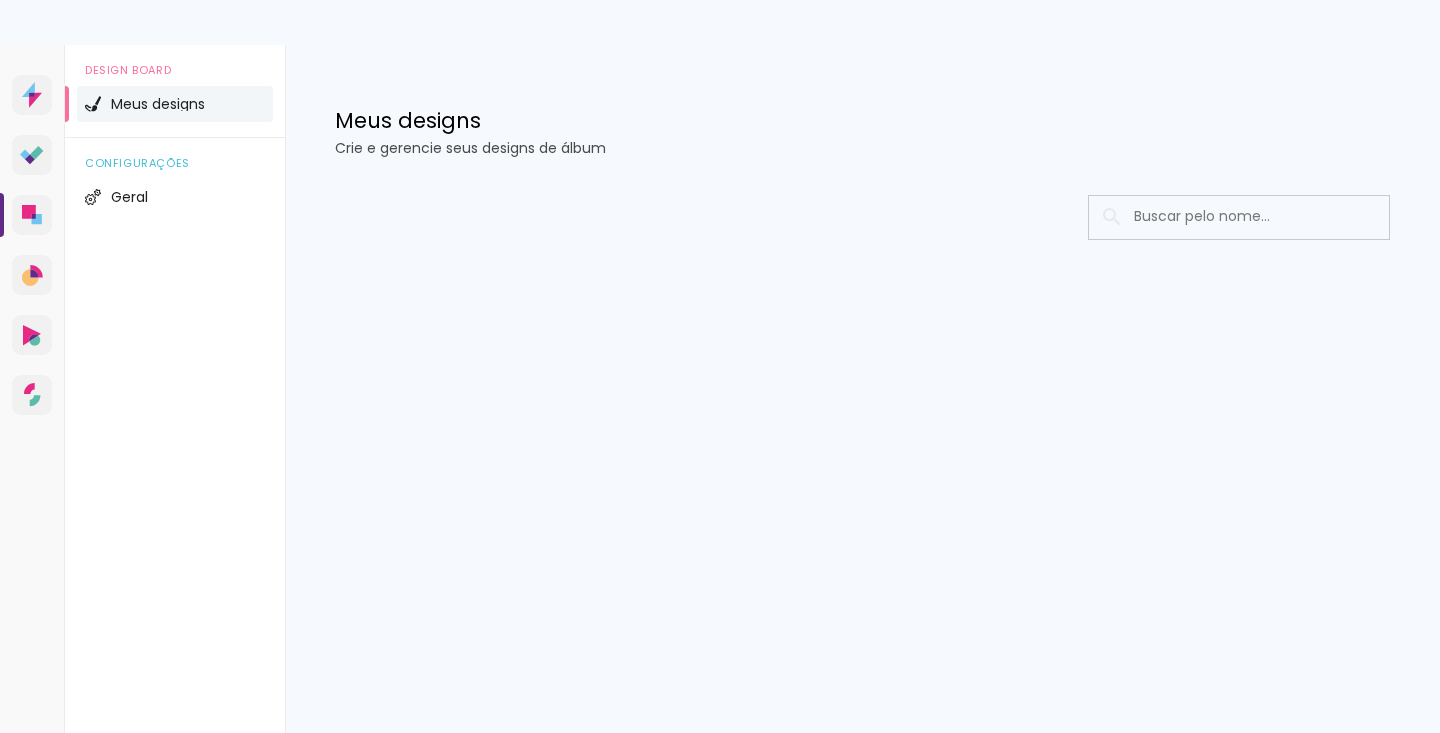 scroll, scrollTop: 0, scrollLeft: 0, axis: both 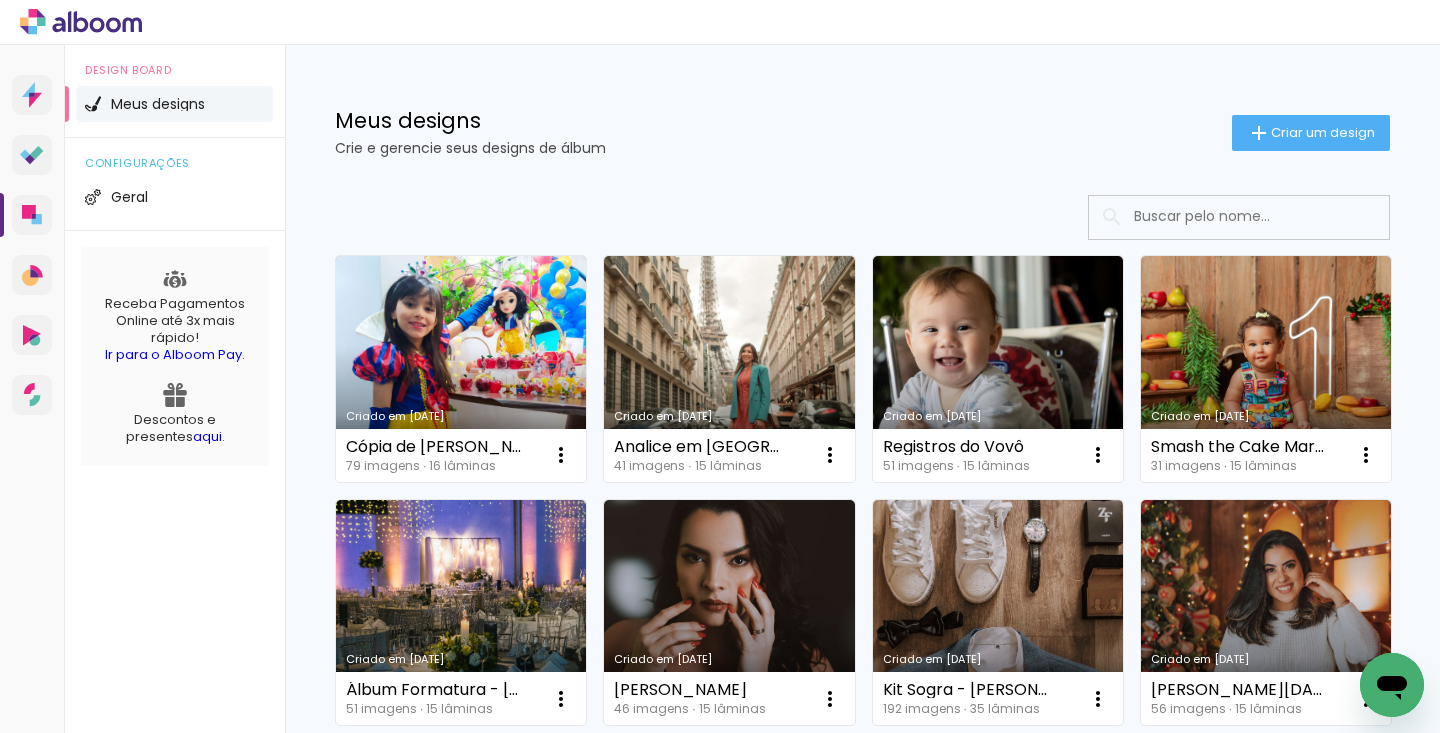 click 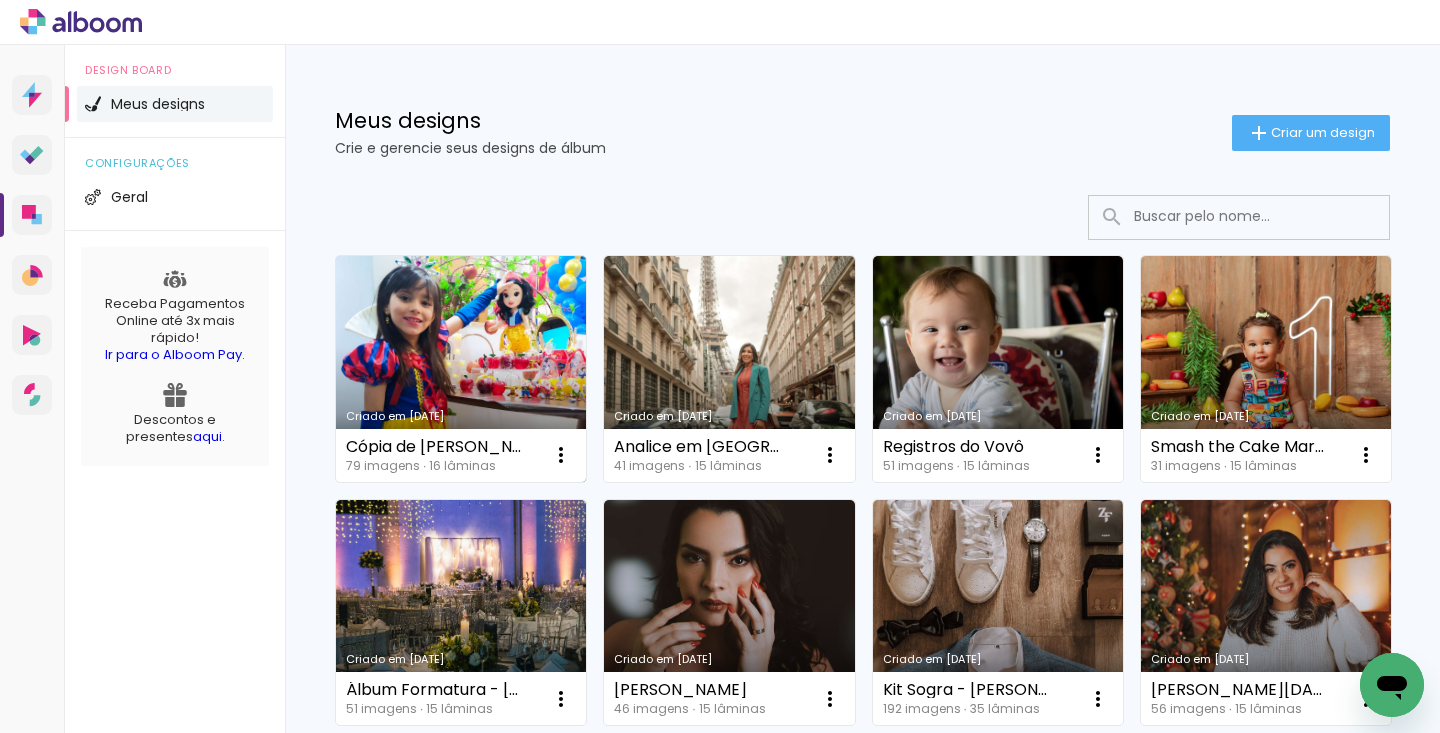 click on "Criado em [DATE]" at bounding box center [461, 369] 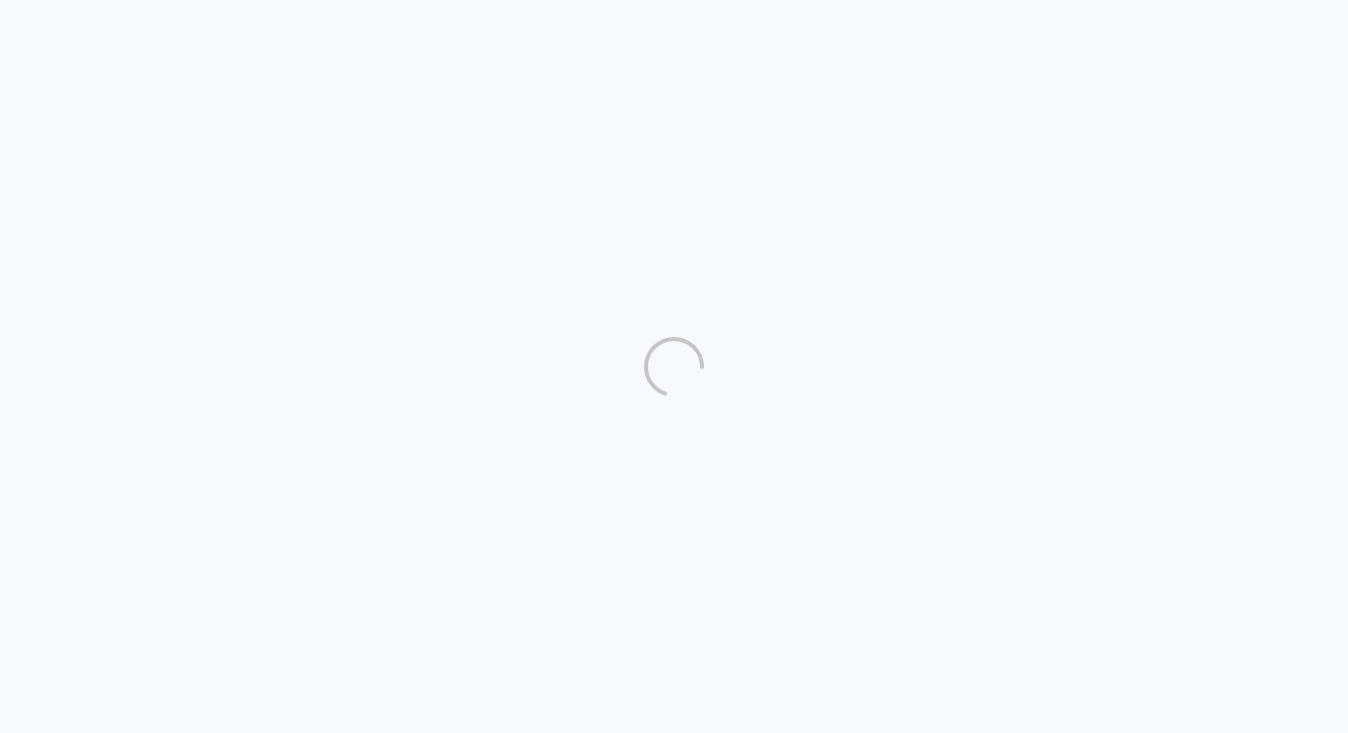 scroll, scrollTop: 0, scrollLeft: 0, axis: both 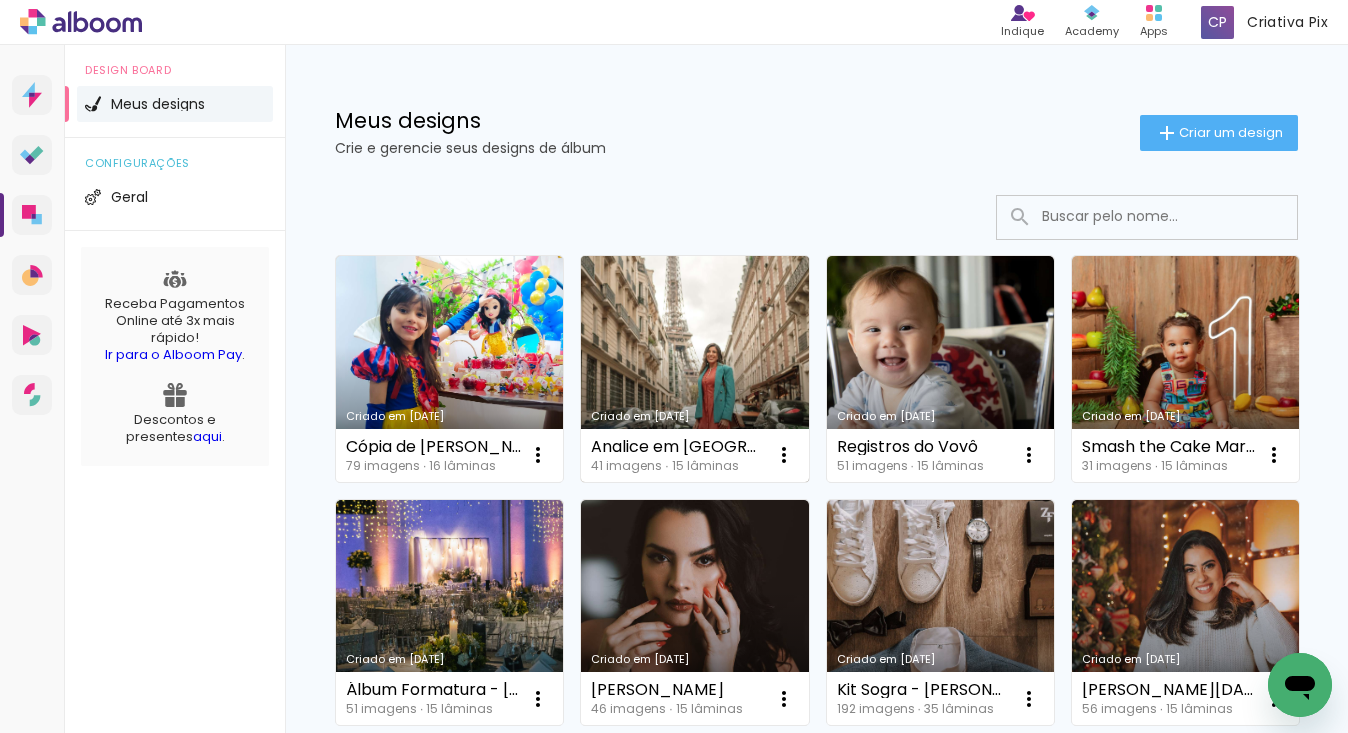 click on "Criado em [DATE]" at bounding box center [694, 369] 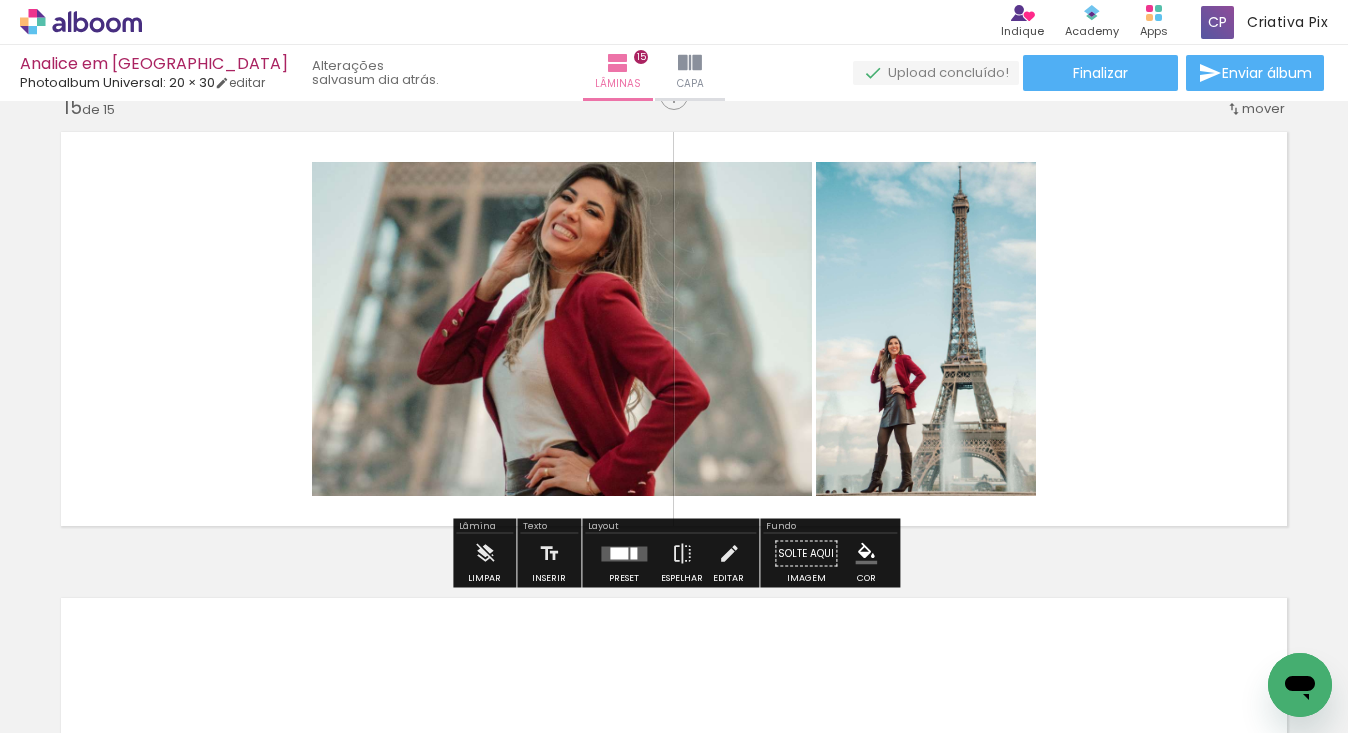 scroll, scrollTop: 6561, scrollLeft: 0, axis: vertical 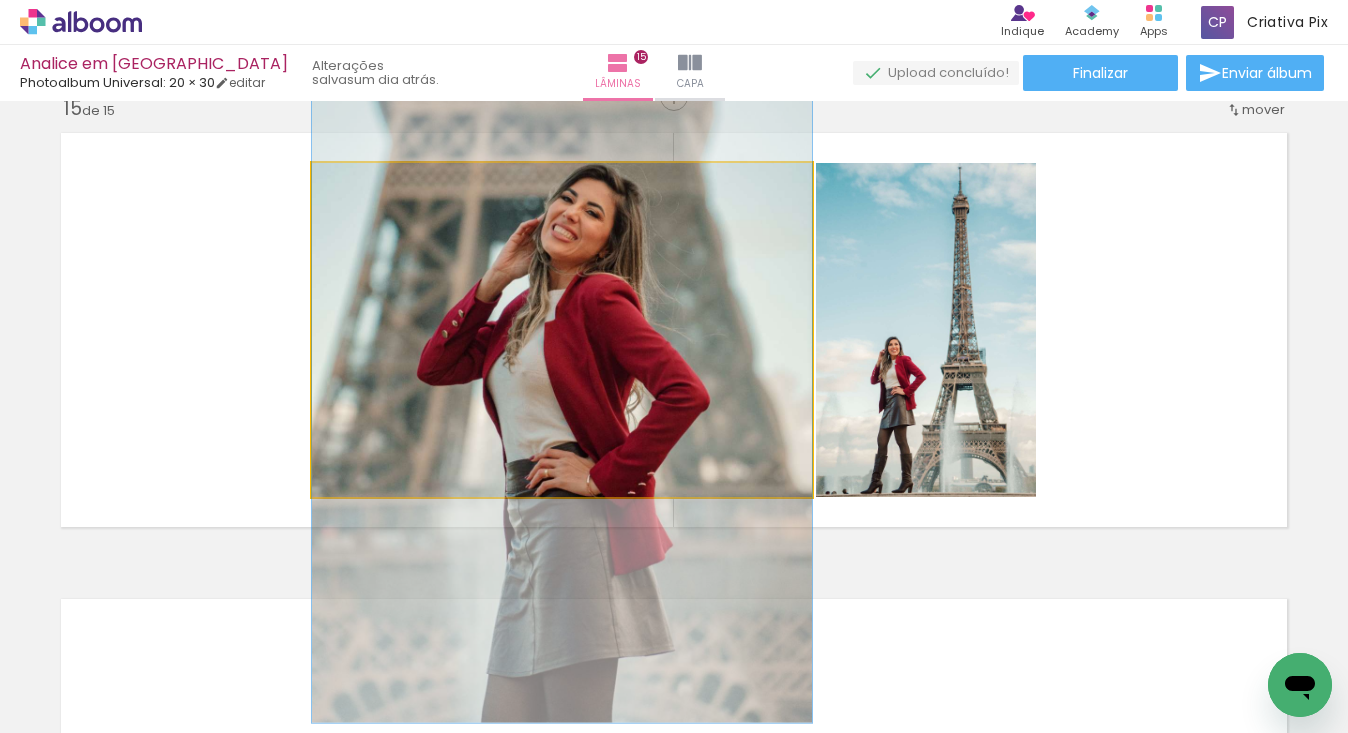 click 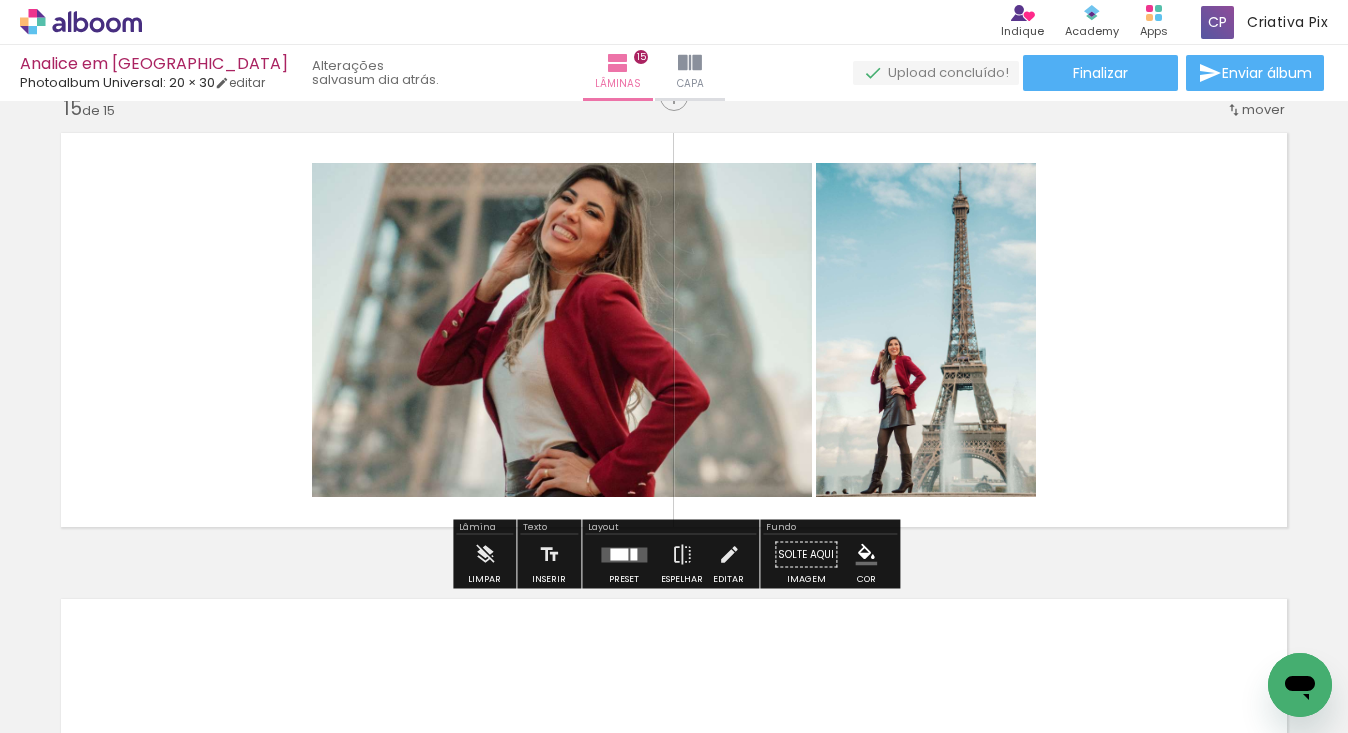 click at bounding box center (674, 330) 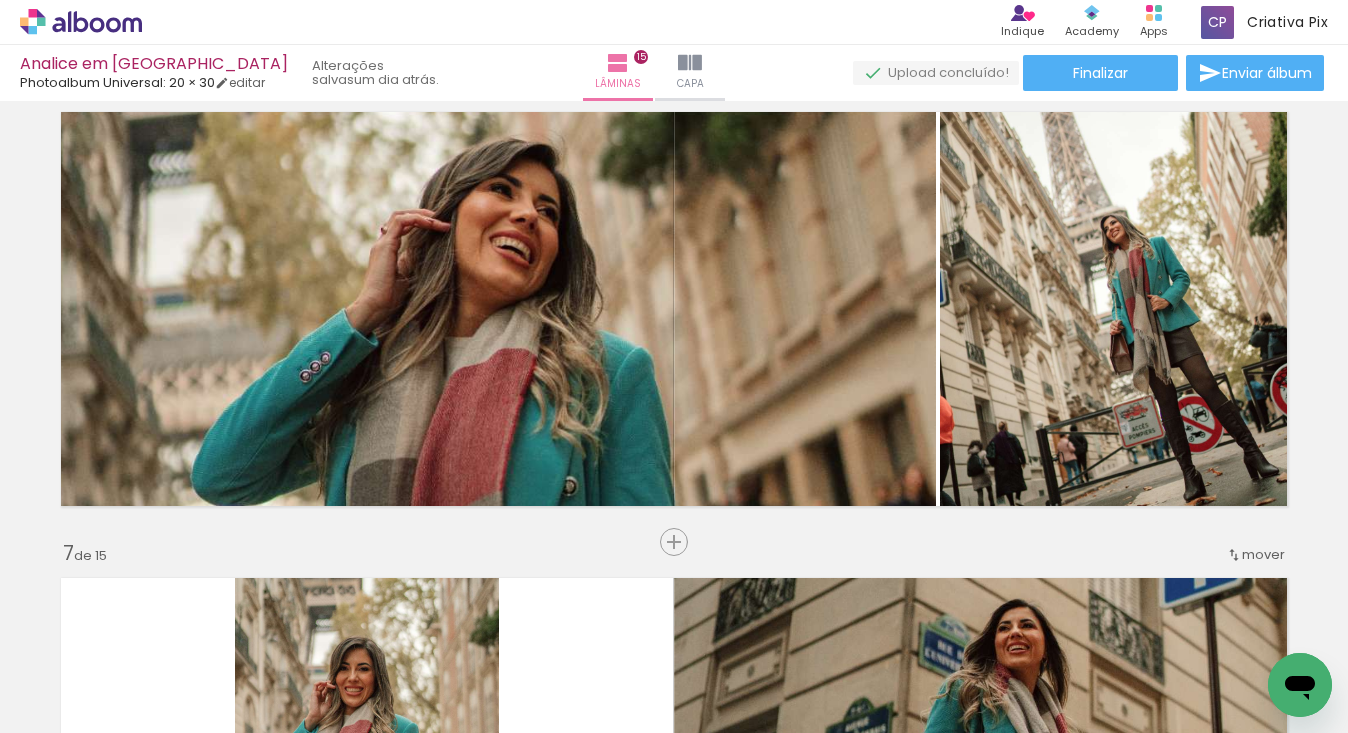 scroll, scrollTop: 1691, scrollLeft: 0, axis: vertical 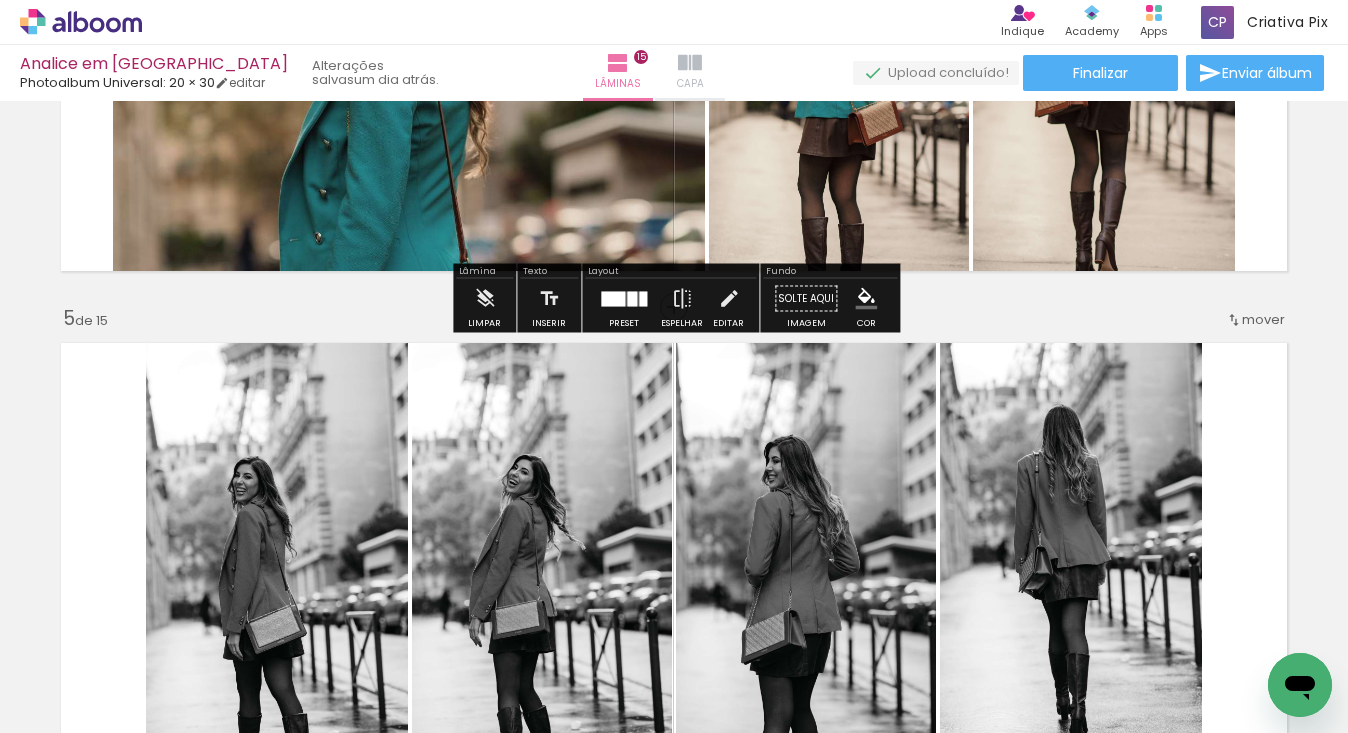 click at bounding box center [690, 63] 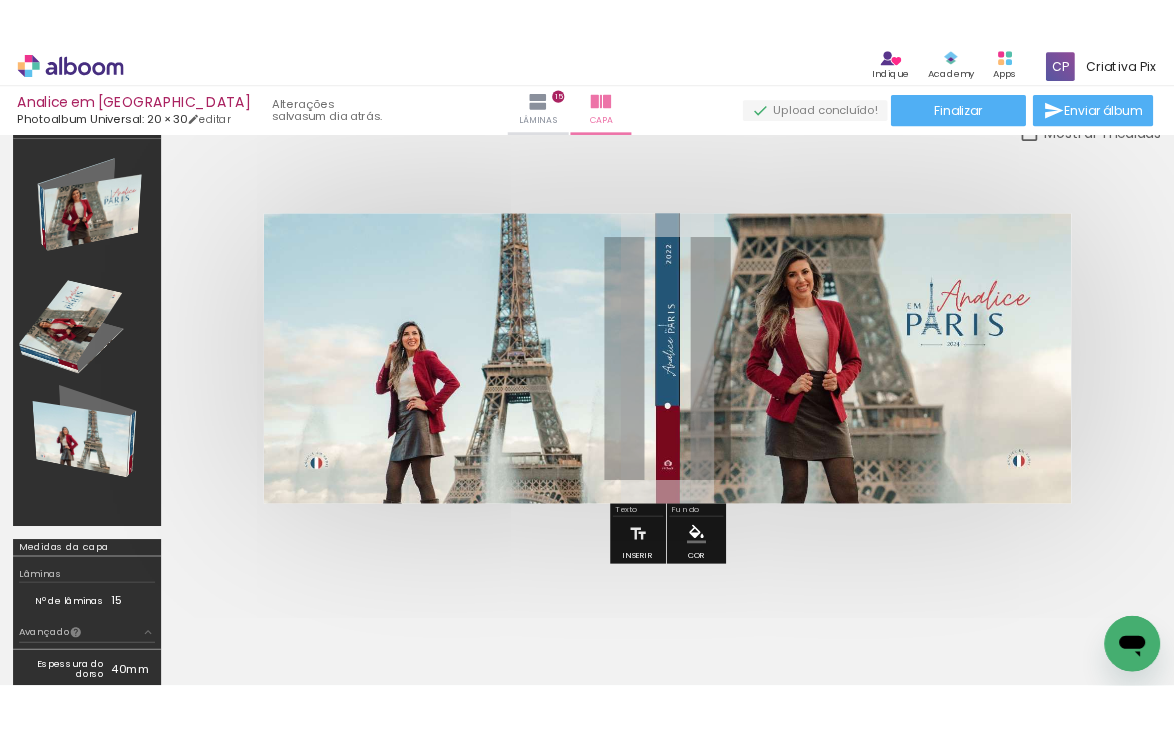 scroll, scrollTop: 25, scrollLeft: 0, axis: vertical 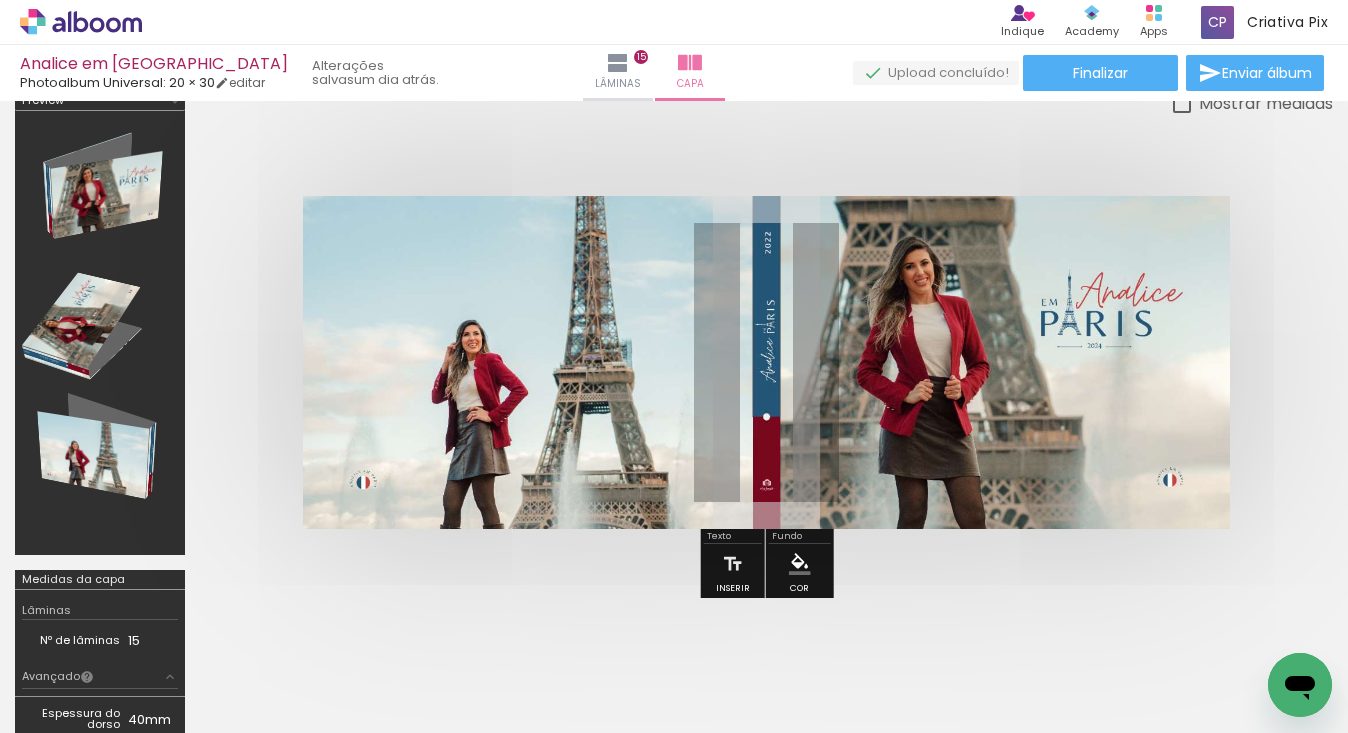 click at bounding box center [766, 362] 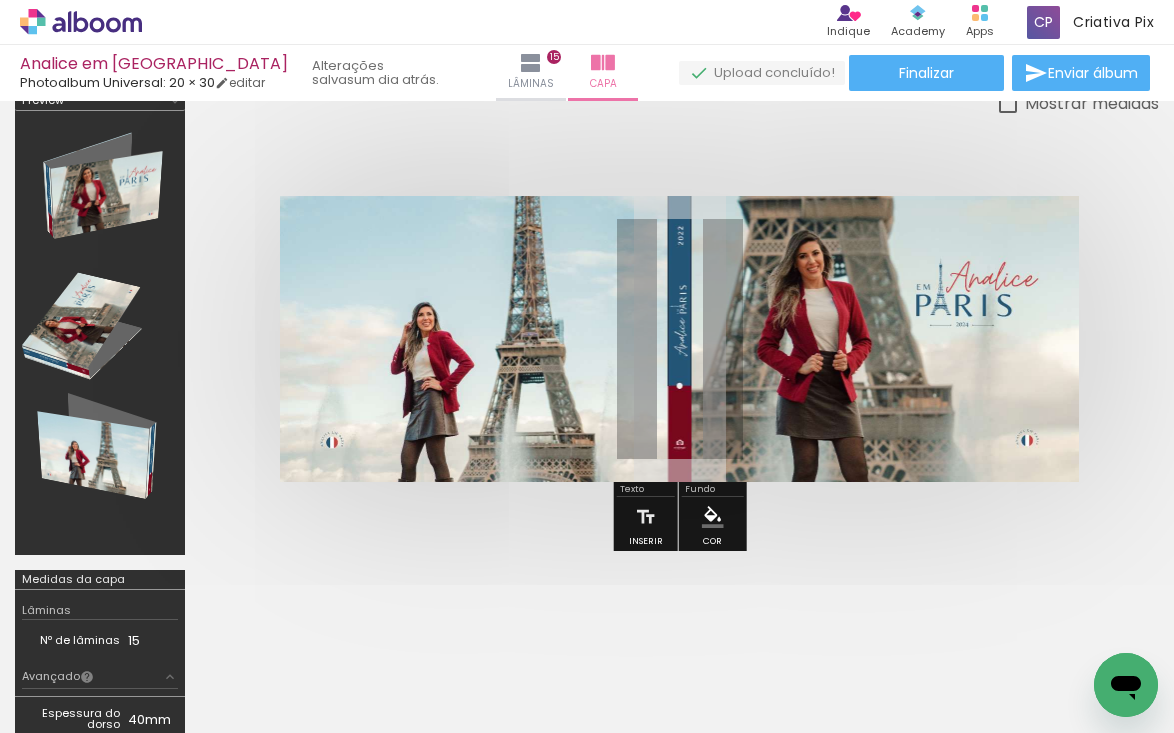 click at bounding box center [679, 339] 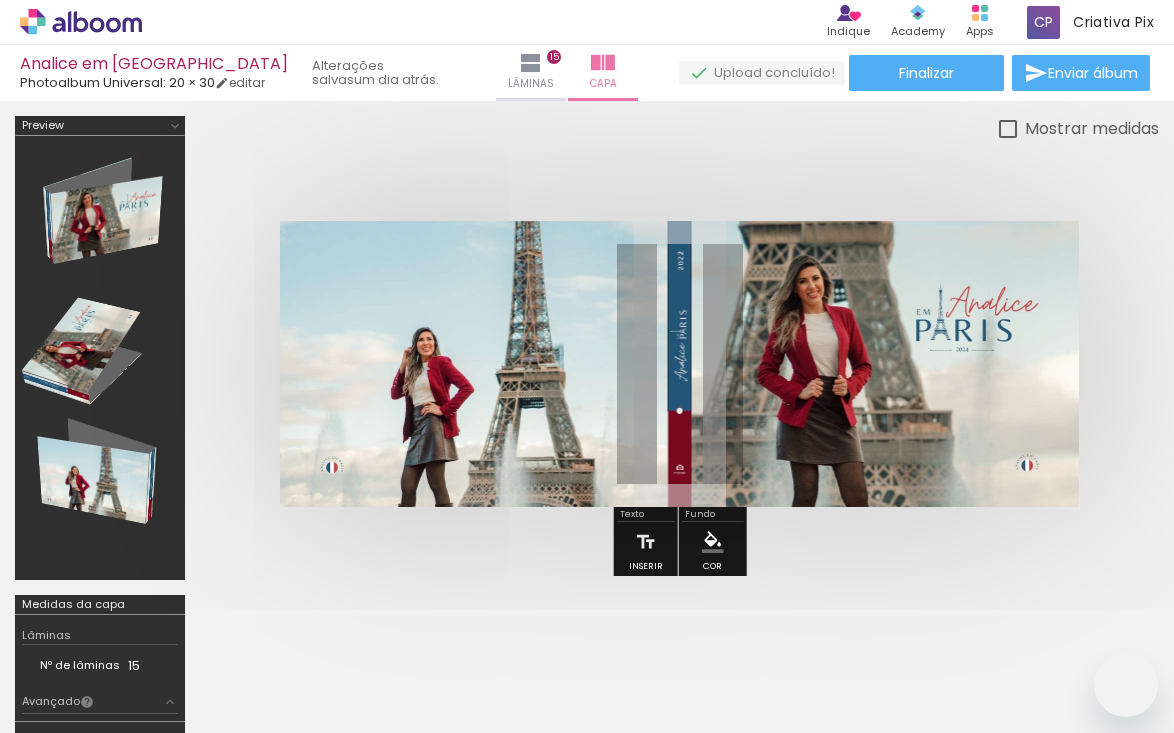 scroll, scrollTop: 0, scrollLeft: 0, axis: both 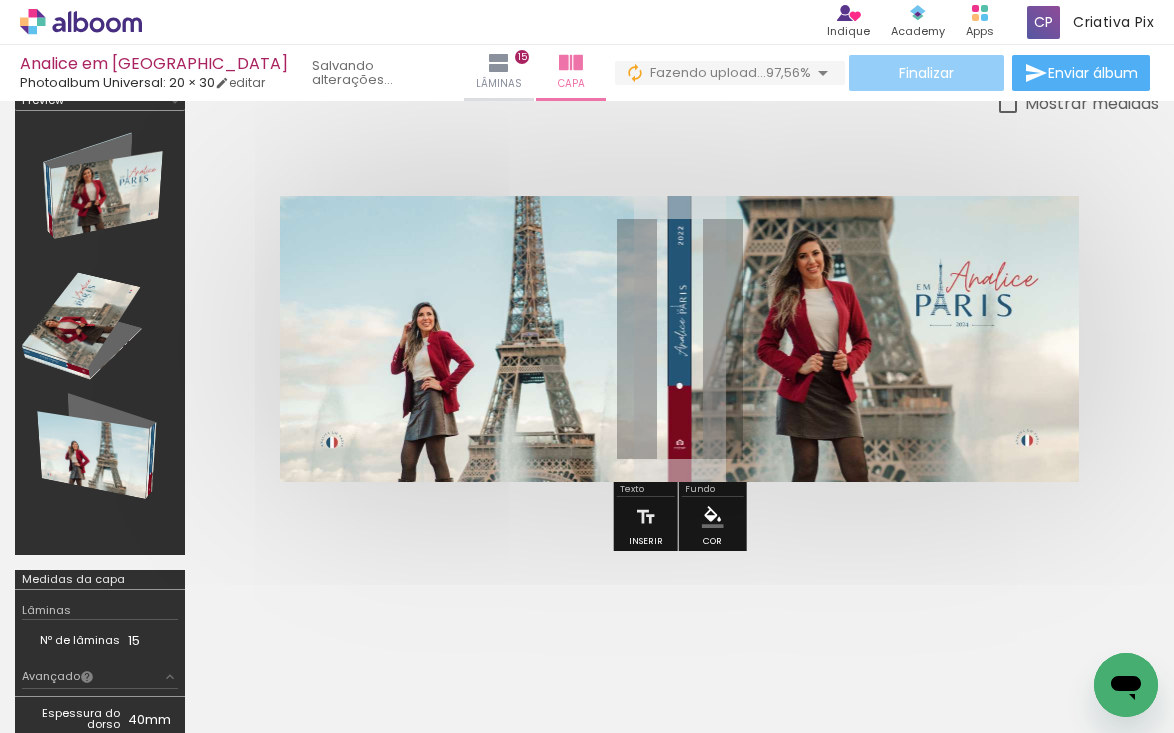 click on "Finalizar" 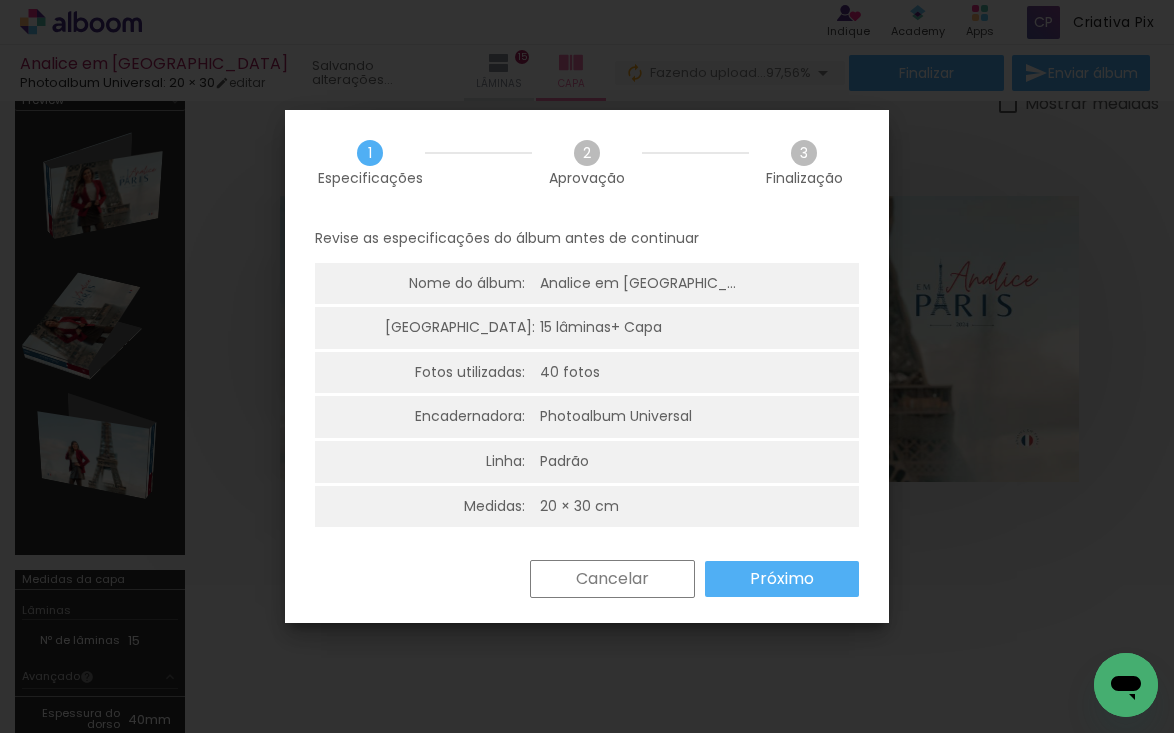 click on "Próximo" at bounding box center [0, 0] 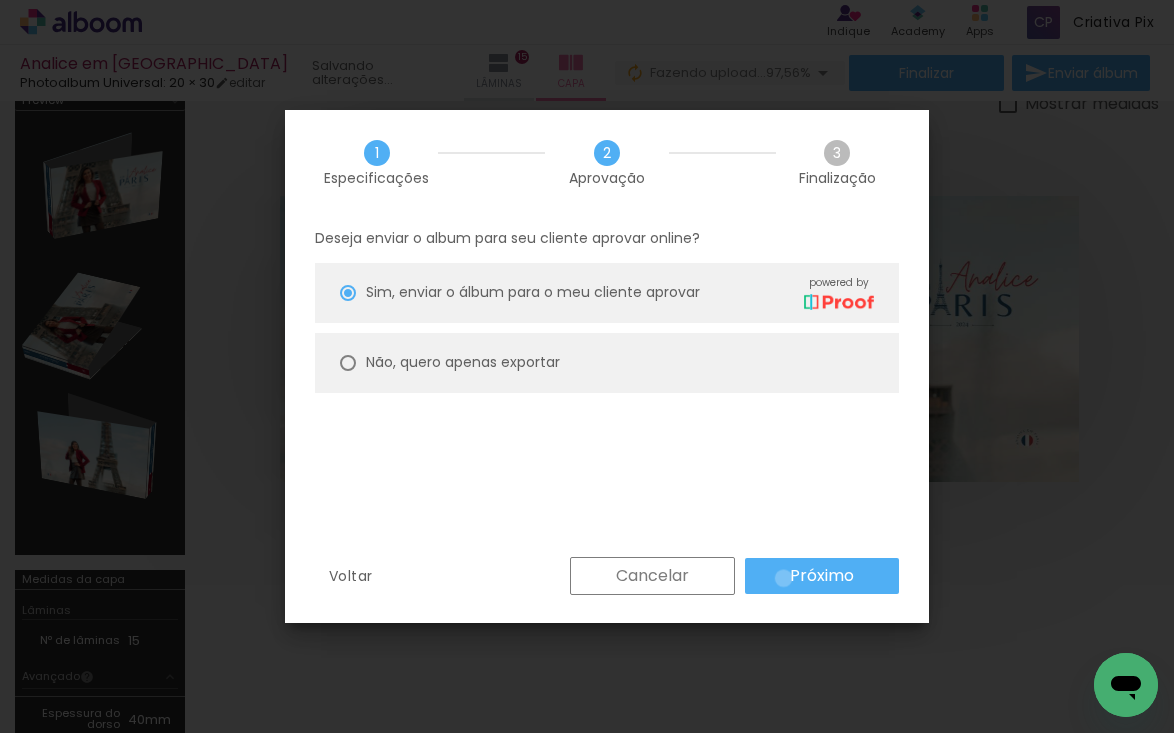 click on "Próximo" at bounding box center (822, 576) 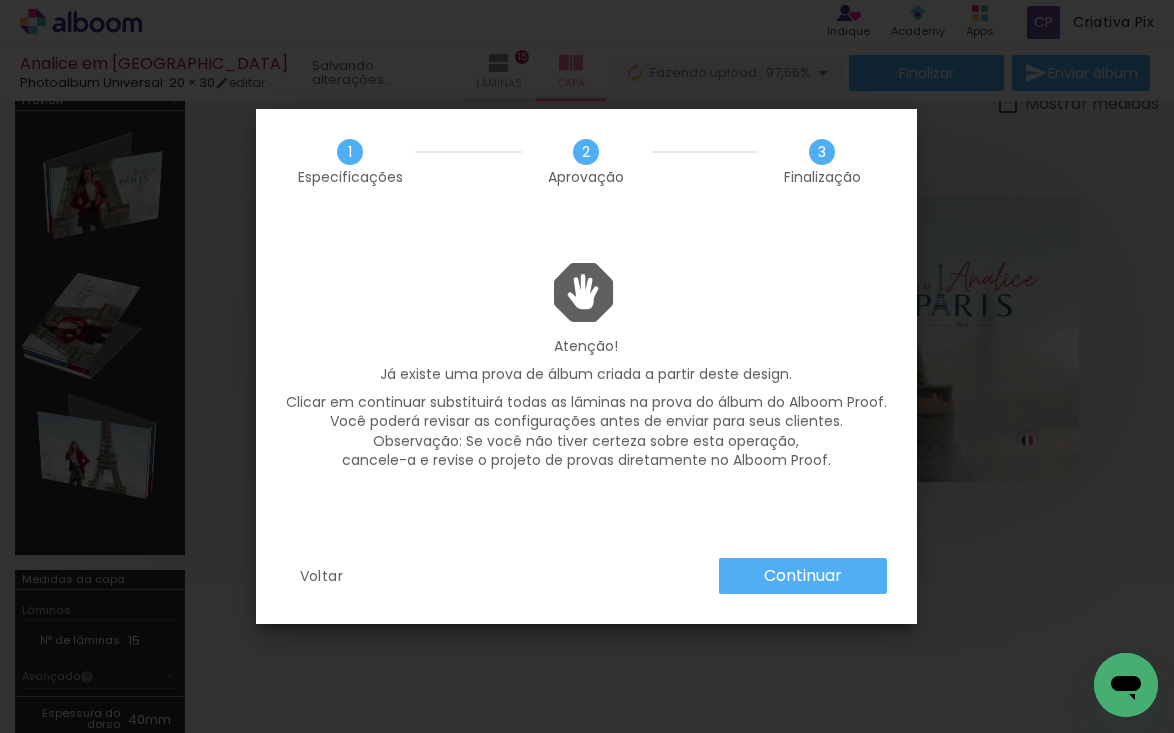 click on "Continuar" at bounding box center (0, 0) 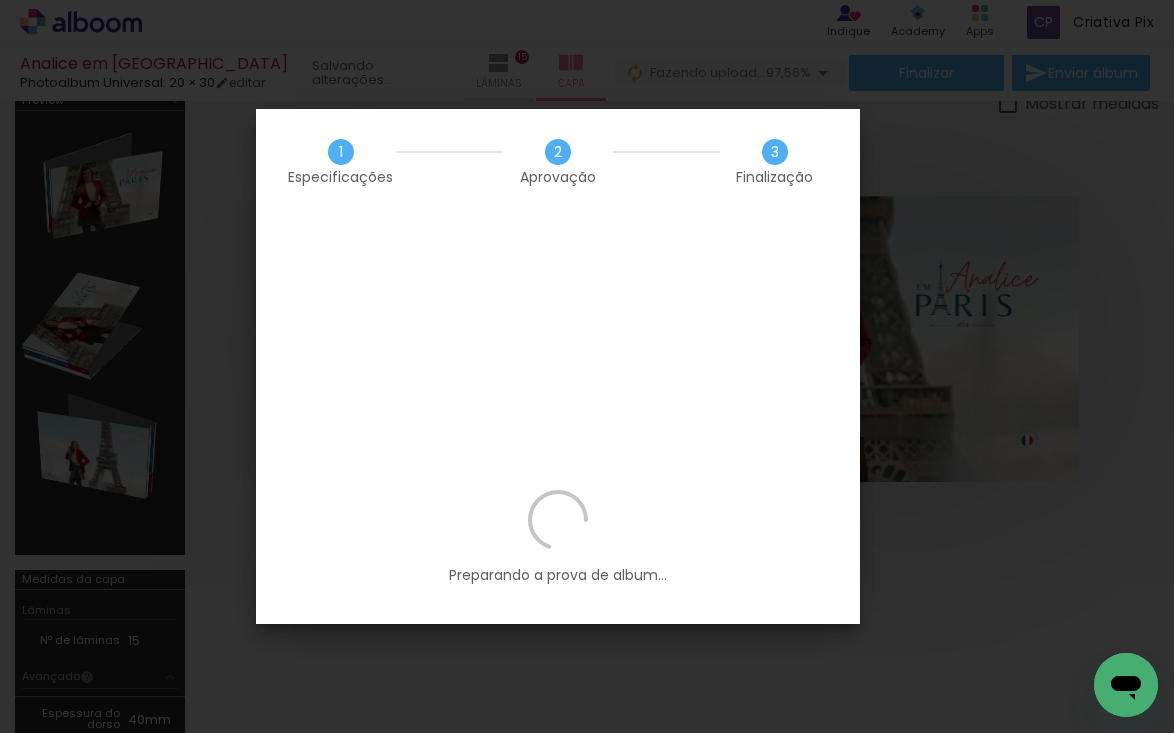 click 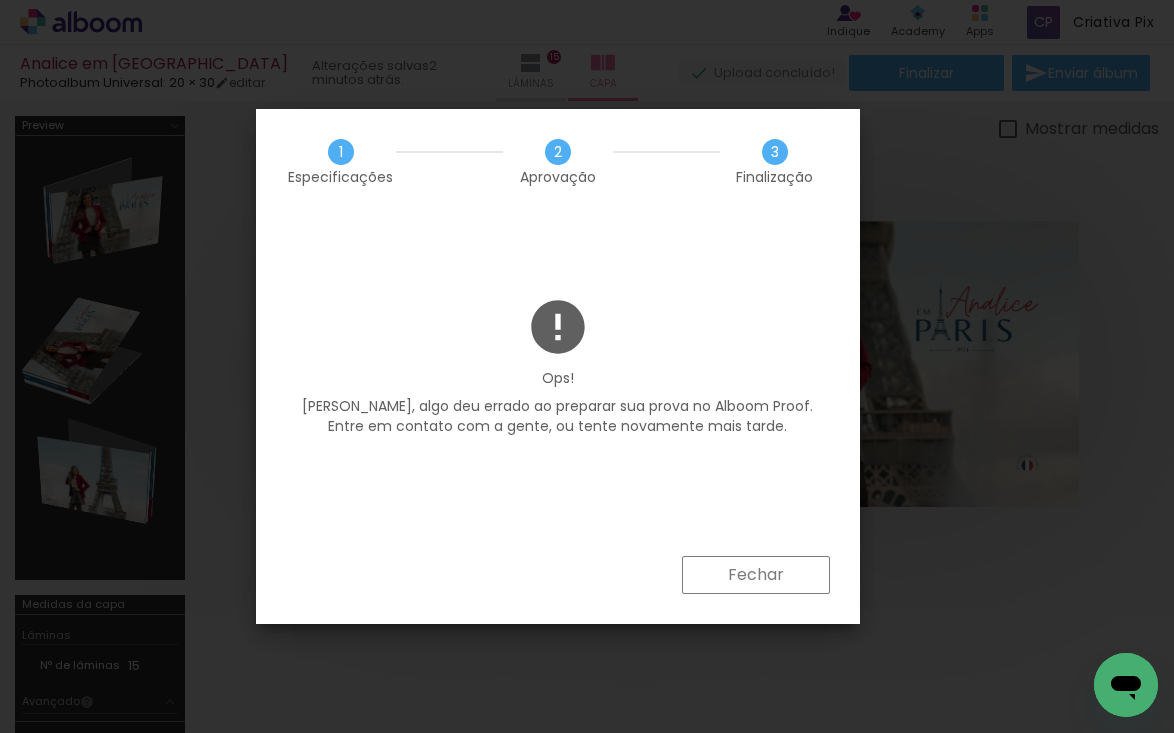 scroll, scrollTop: 0, scrollLeft: 0, axis: both 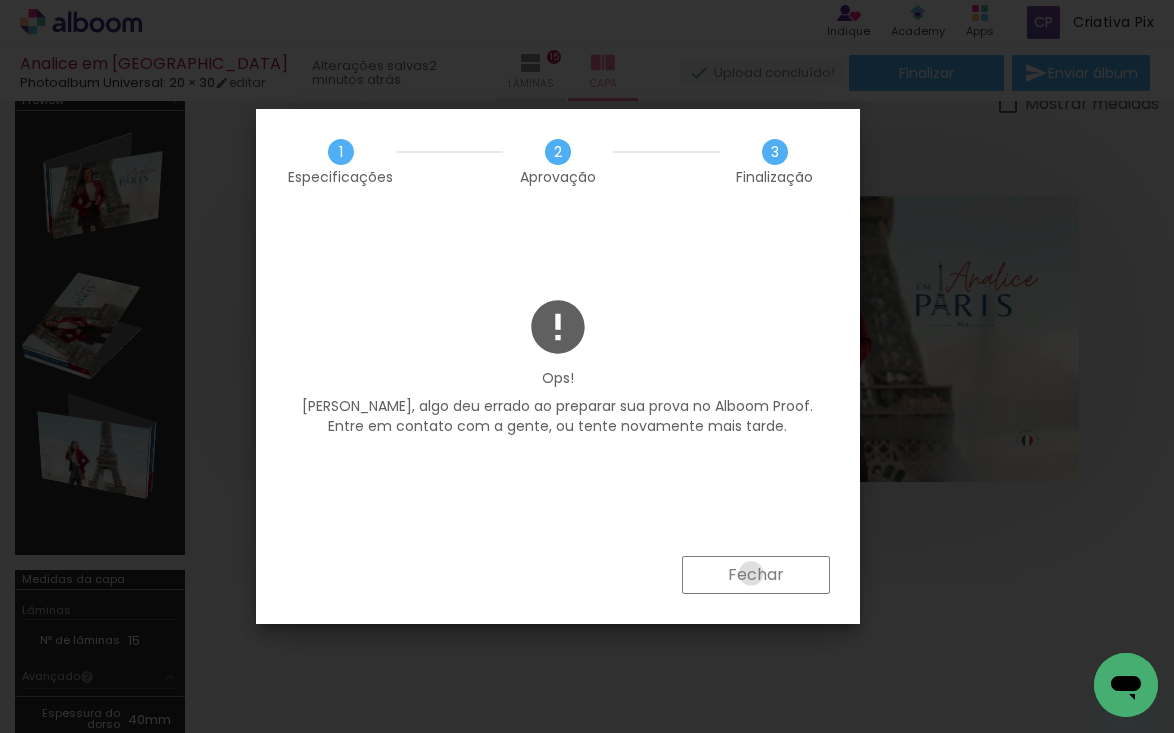 click on "Fechar" at bounding box center [0, 0] 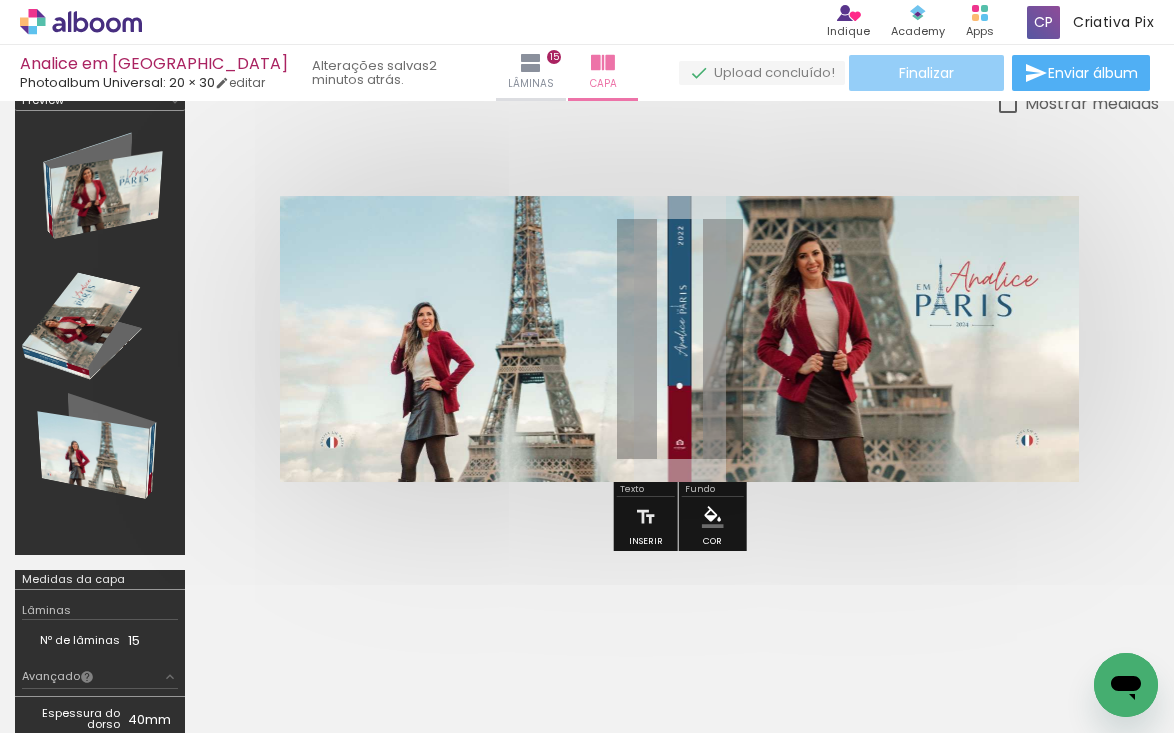 click on "Finalizar" 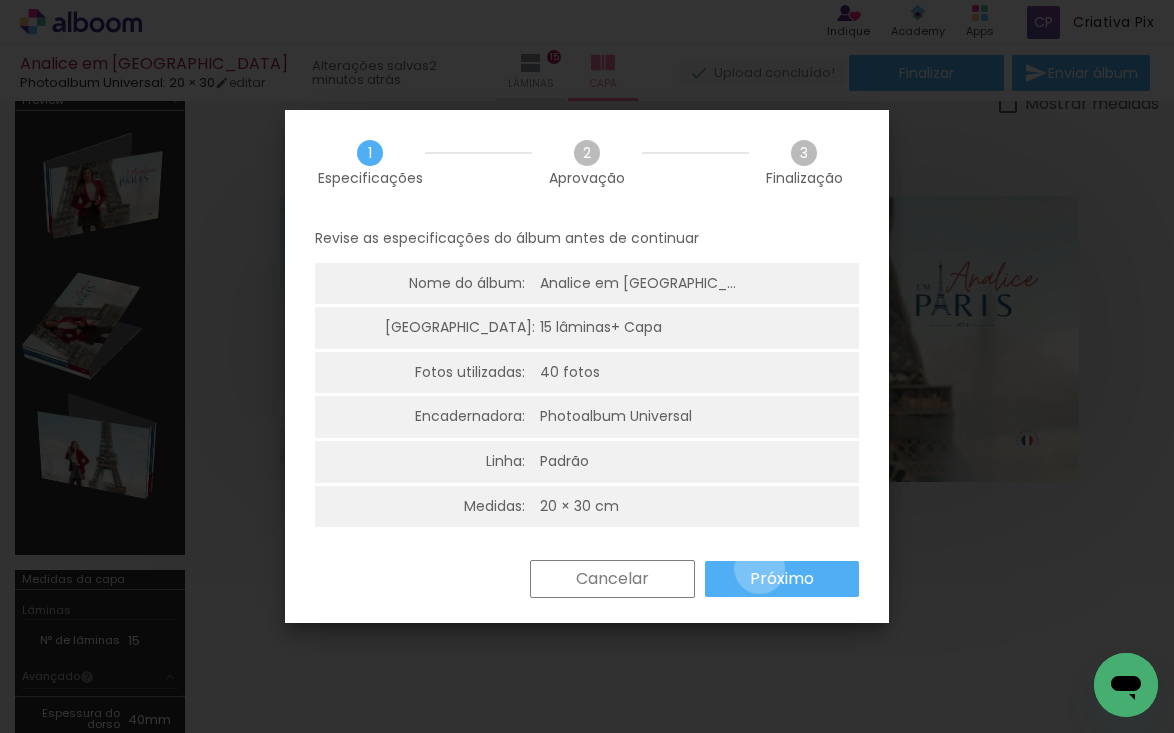 click on "Próximo" at bounding box center (0, 0) 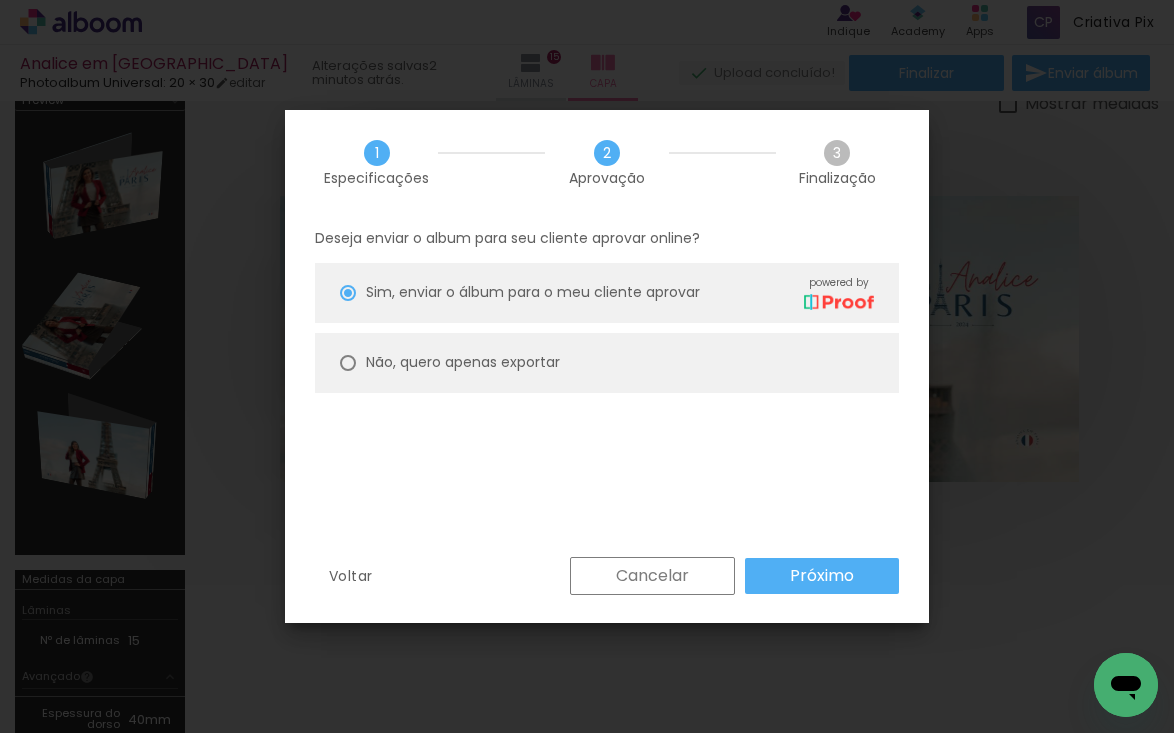 click on "Próximo" at bounding box center (822, 576) 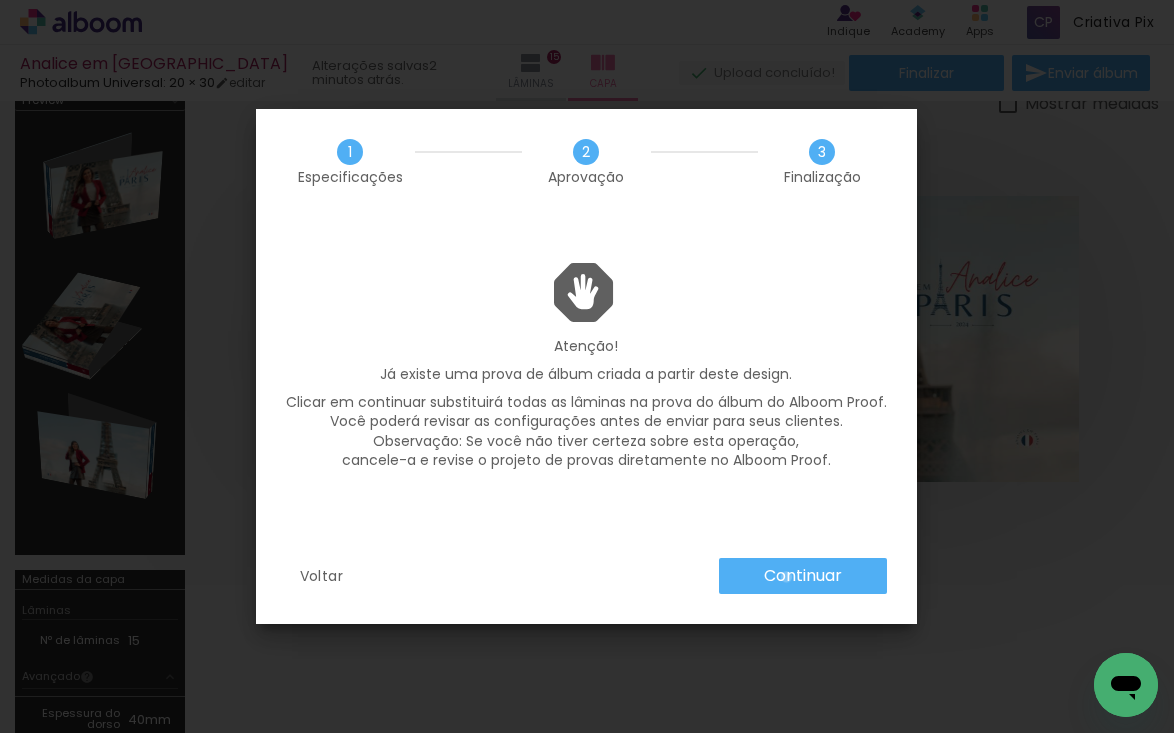 click on "Continuar" at bounding box center [0, 0] 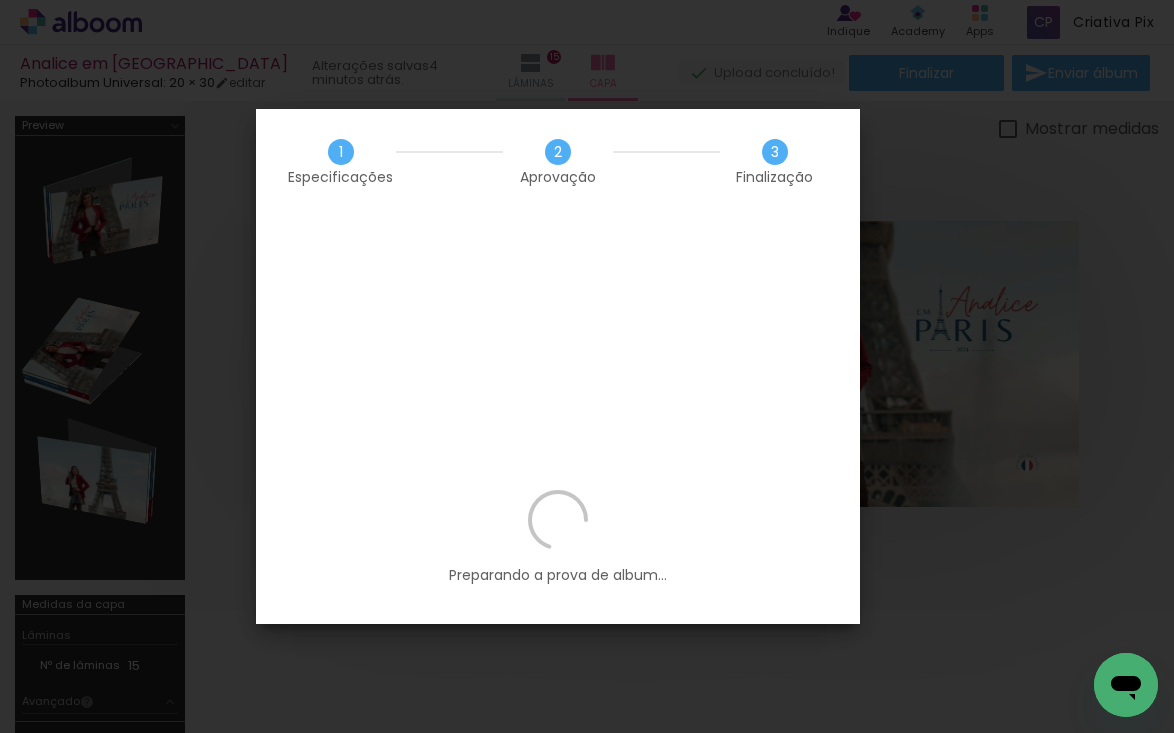 scroll, scrollTop: 0, scrollLeft: 0, axis: both 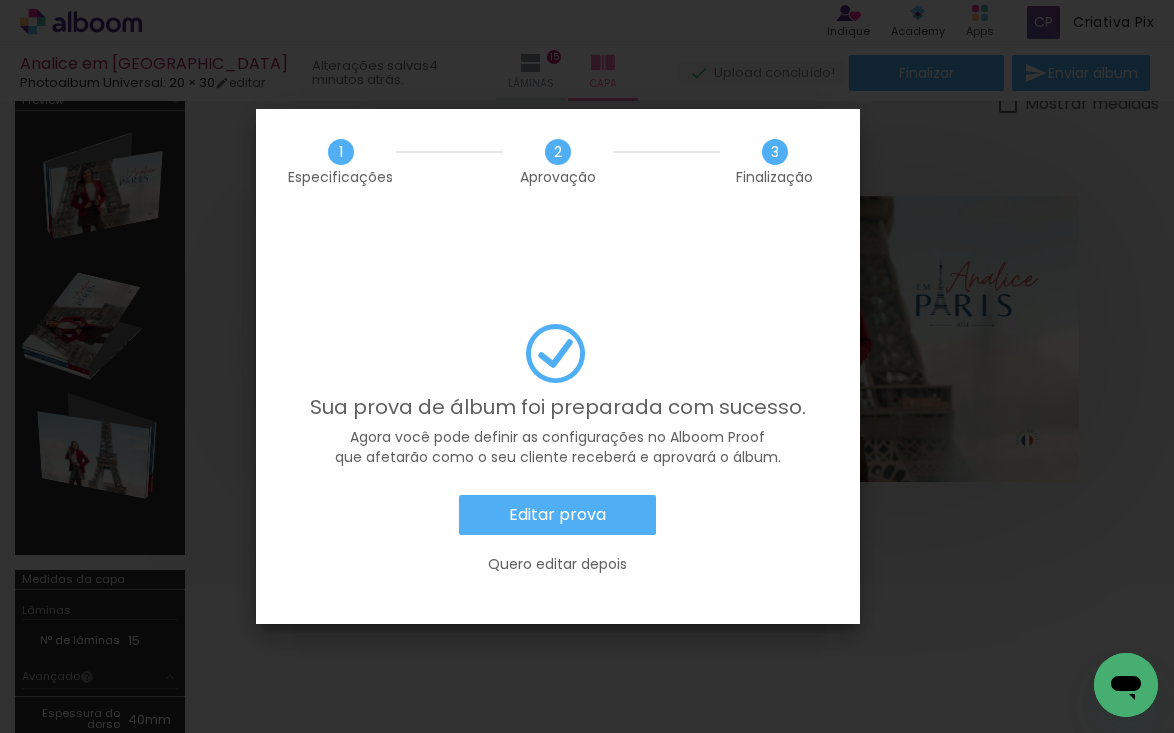 click on "Editar prova" at bounding box center [0, 0] 